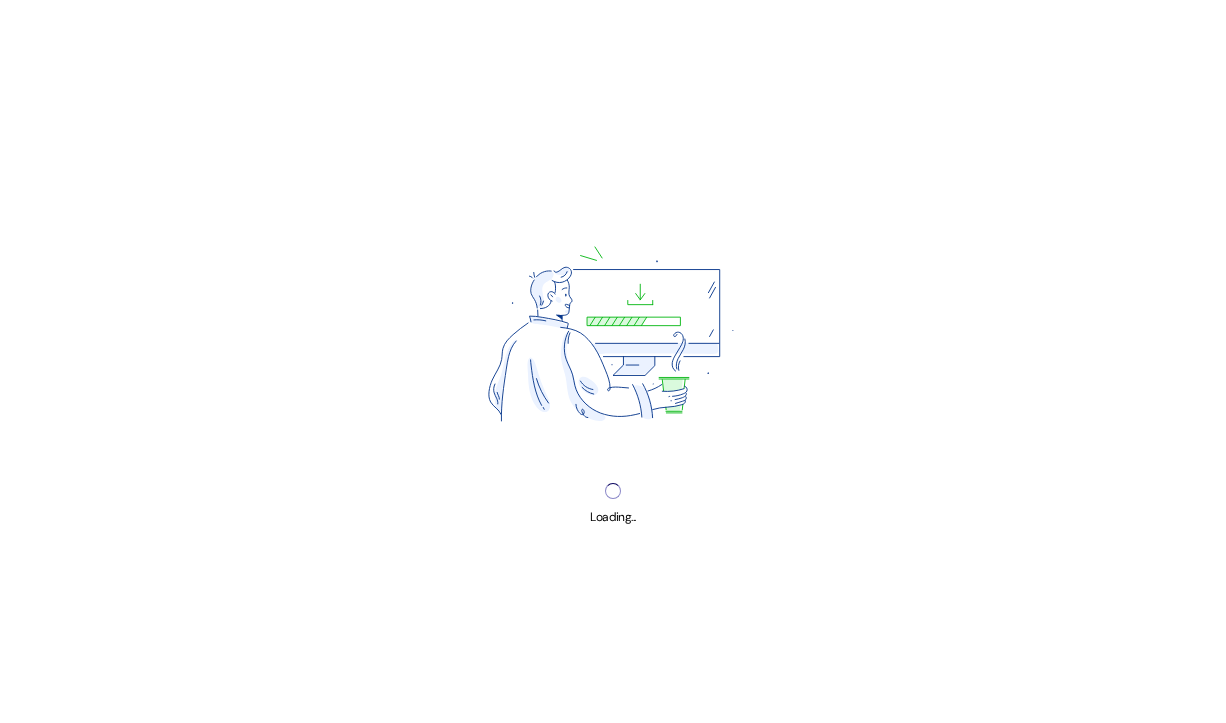 scroll, scrollTop: 0, scrollLeft: 0, axis: both 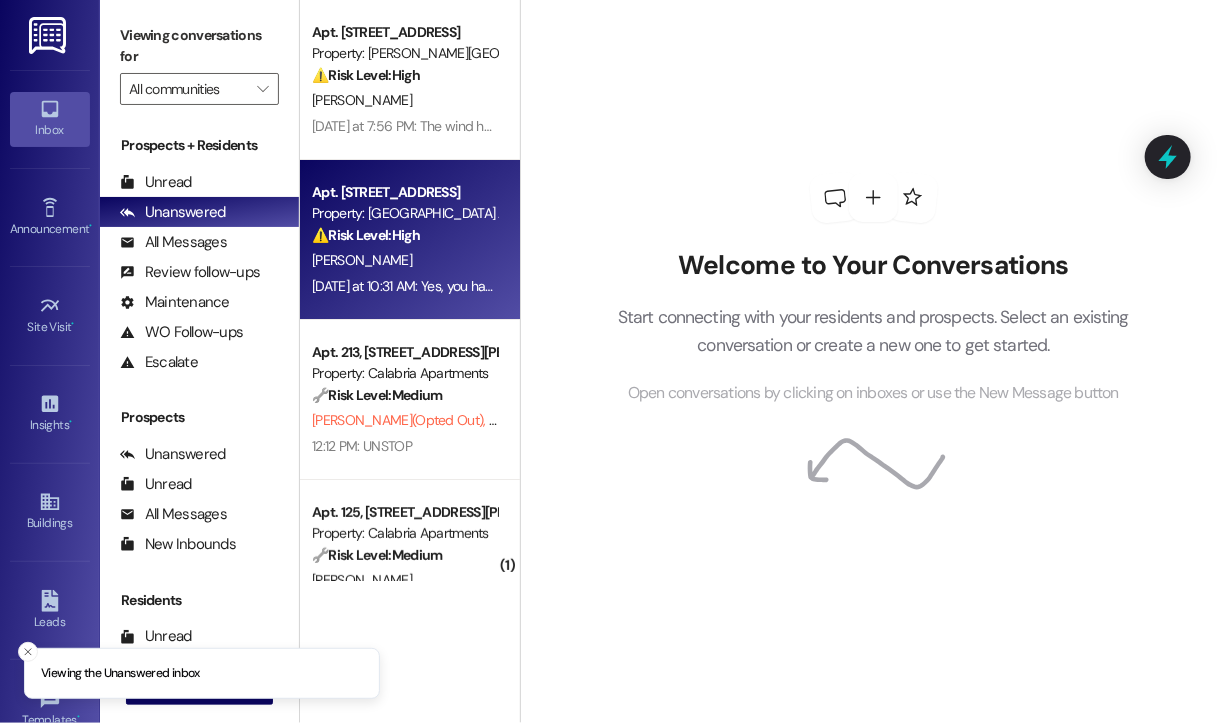 click on "⚠️  Risk Level:  High The resident reports an A/C vent leak causing water damage to the bookshelf and hallway floor. This constitutes an urgent maintenance issue due to the potential for further property damage and possible mold growth. The resident also mentions previous requests from last year that were not completed, indicating a pattern of unresolved maintenance issues. The water damage escalates this beyond routine maintenance." at bounding box center [404, 235] 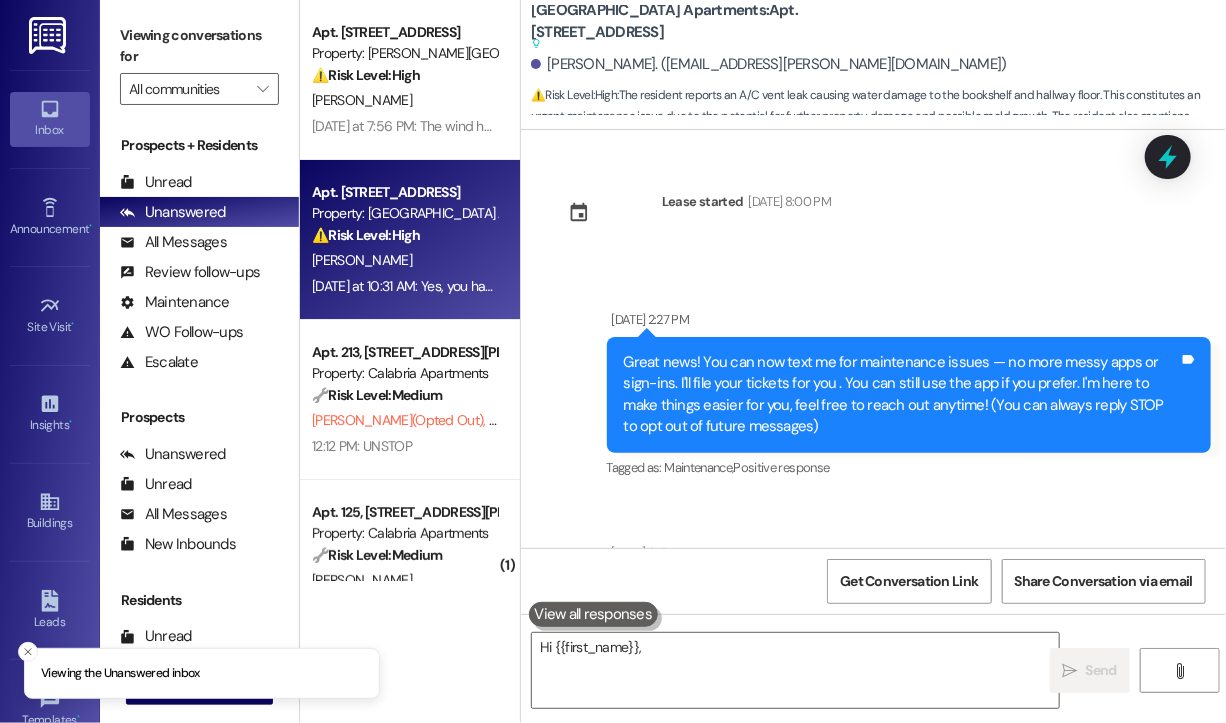 scroll, scrollTop: 11441, scrollLeft: 0, axis: vertical 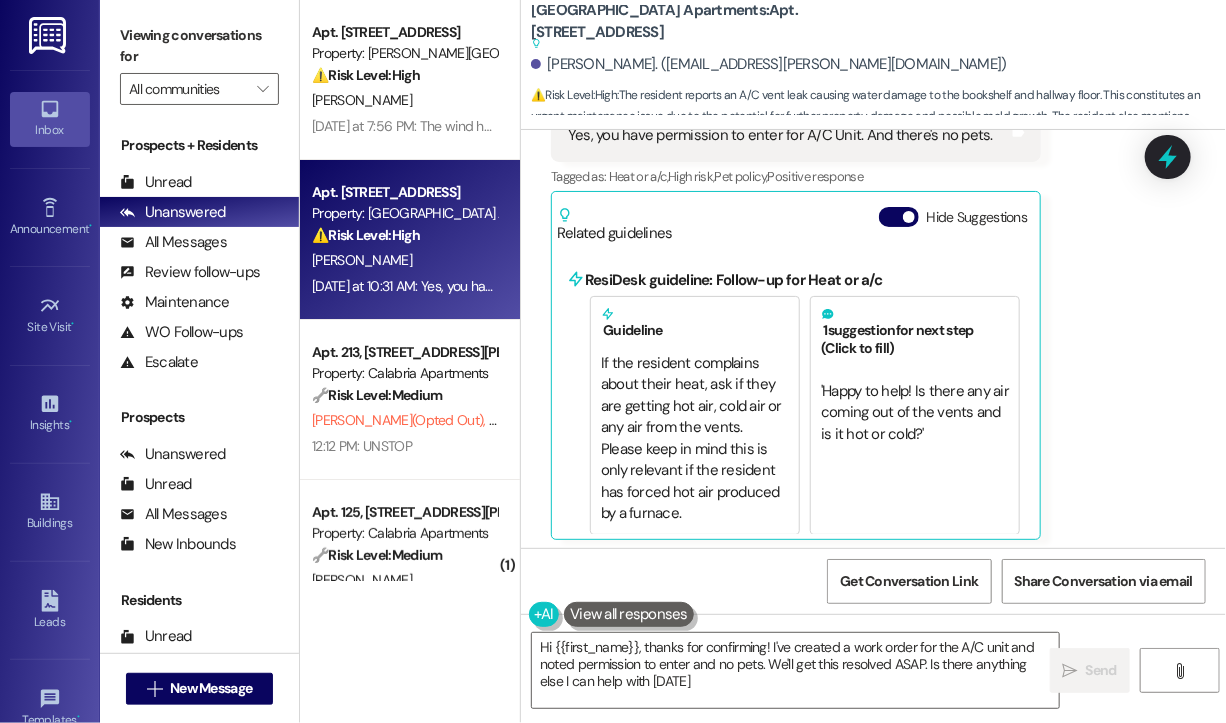 type on "Hi {{first_name}}, thanks for confirming! I've created a work order for the A/C unit and noted permission to enter and no pets. We'll get this resolved ASAP. Is there anything else I can help with today?" 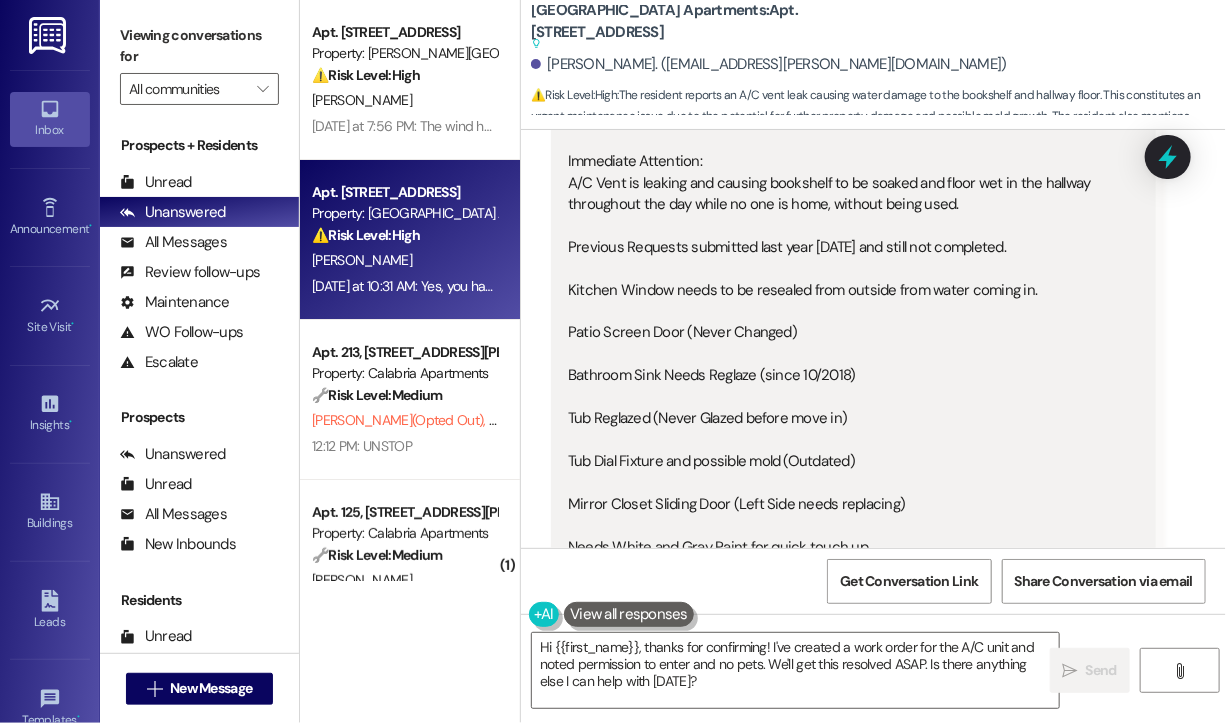 scroll, scrollTop: 9242, scrollLeft: 0, axis: vertical 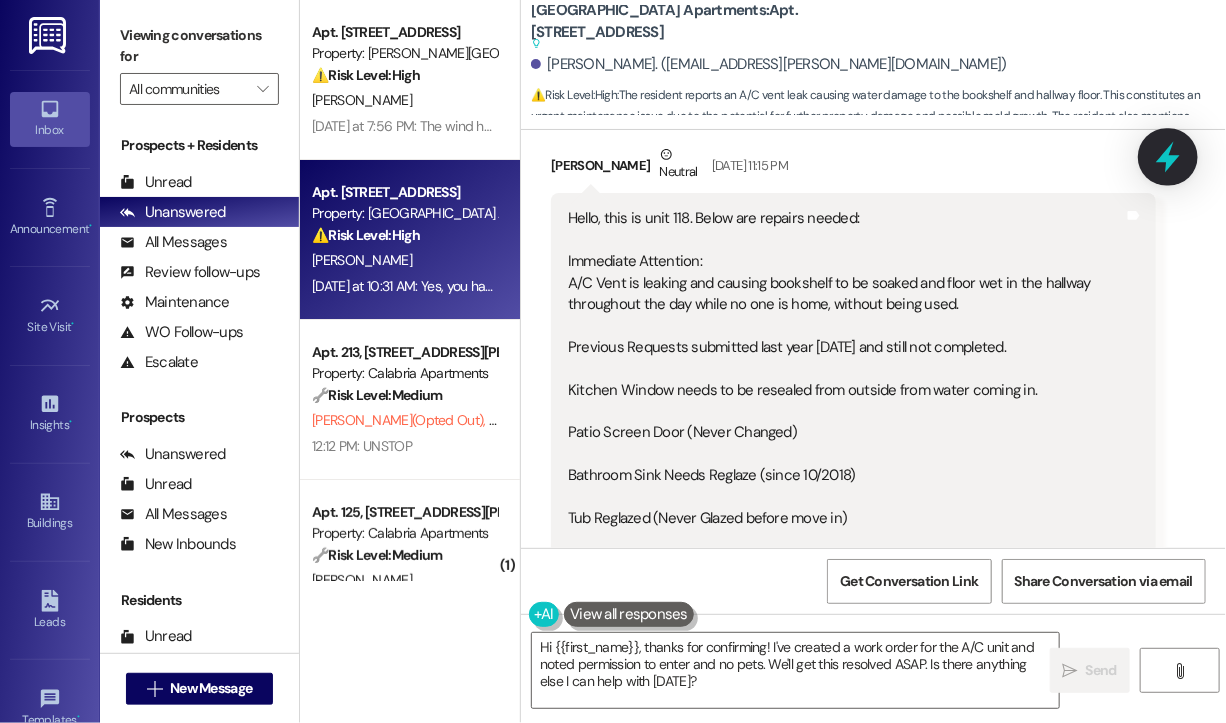 click 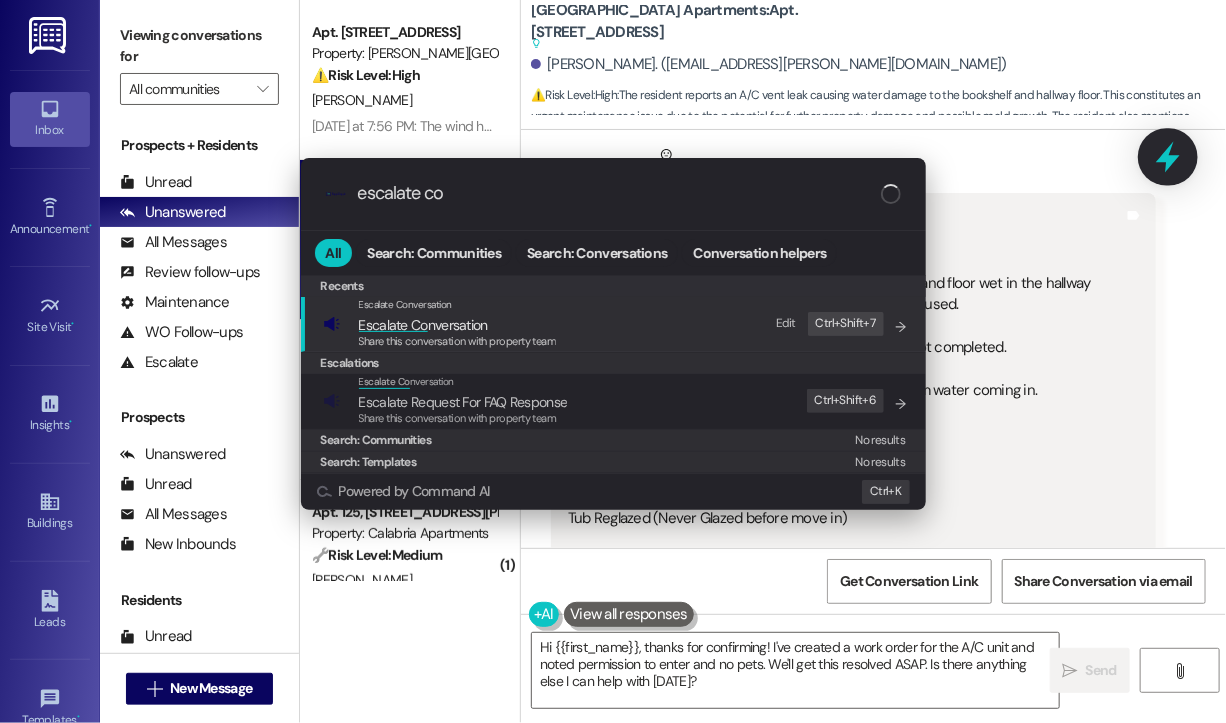type on "escalate con" 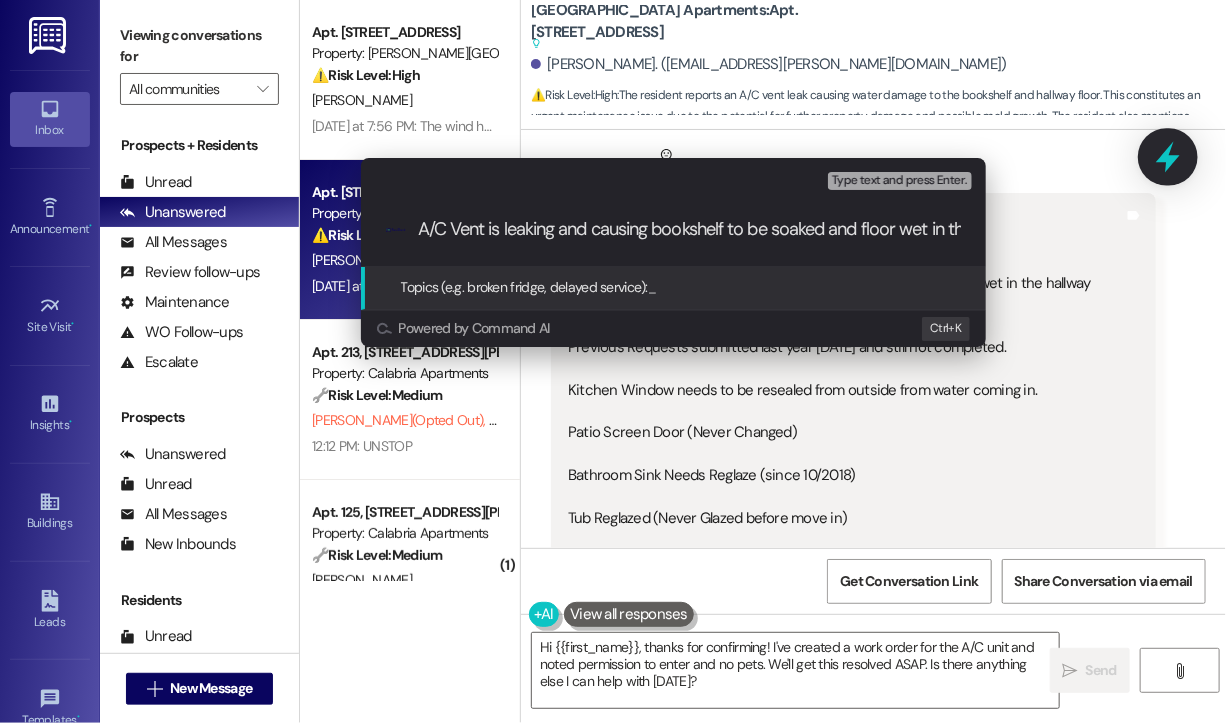 scroll, scrollTop: 0, scrollLeft: 563, axis: horizontal 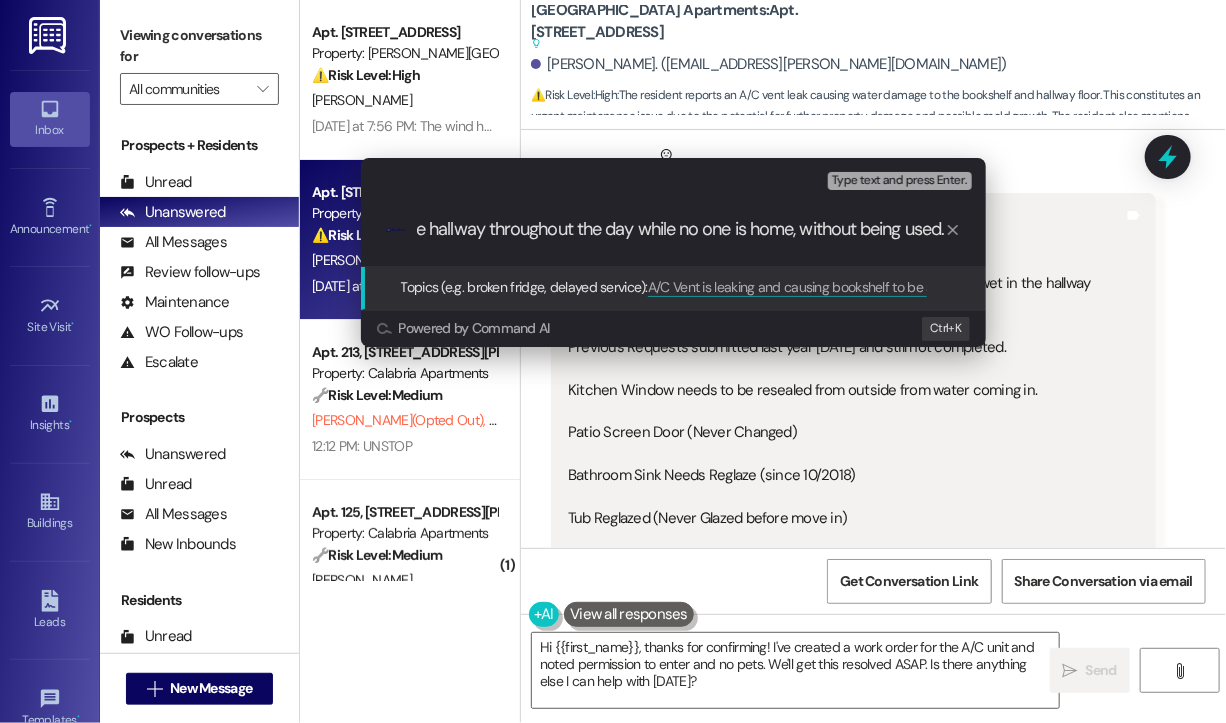 type on "A/C Vent is leaking and causing bookshelf to be soaked and floor wet in the hallway throughout the day while no one is home, without being used." 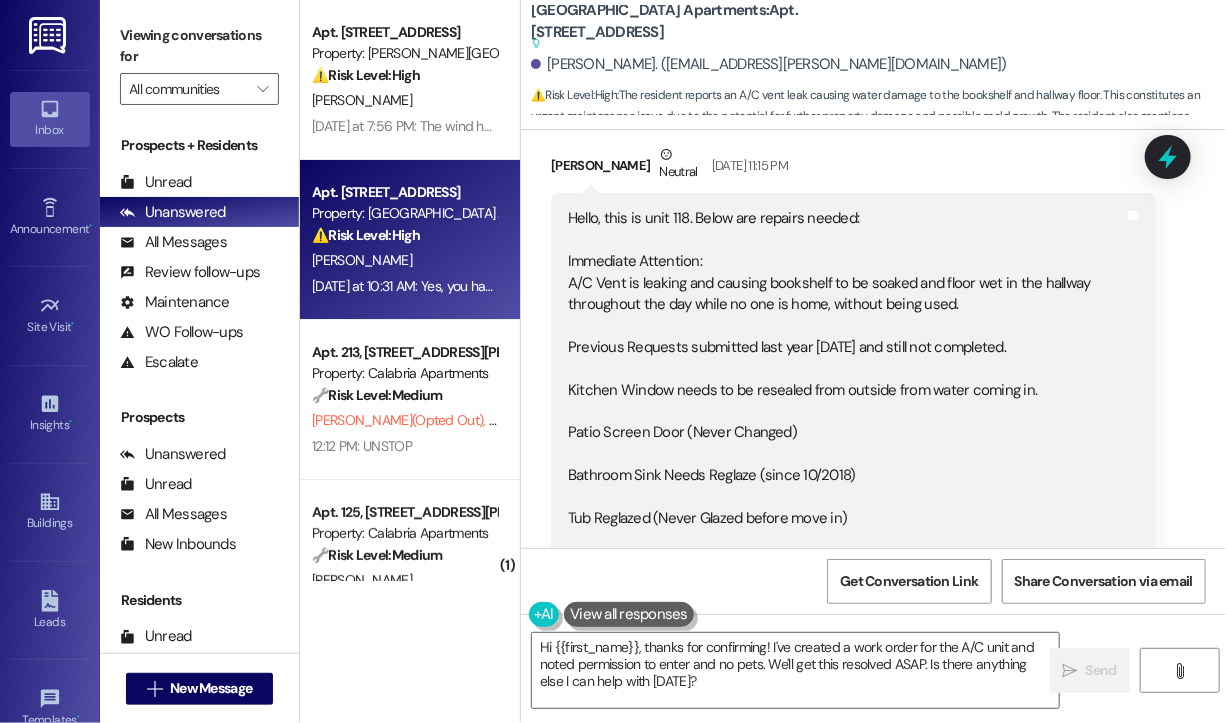 click 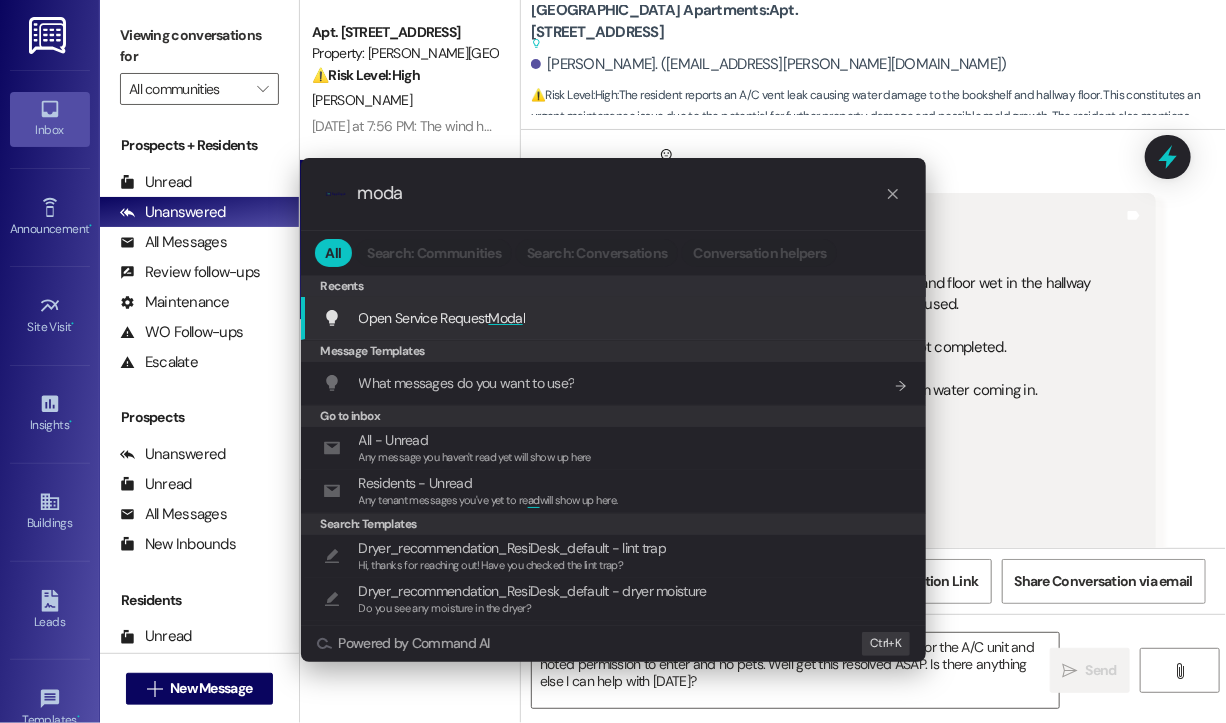 type on "modal" 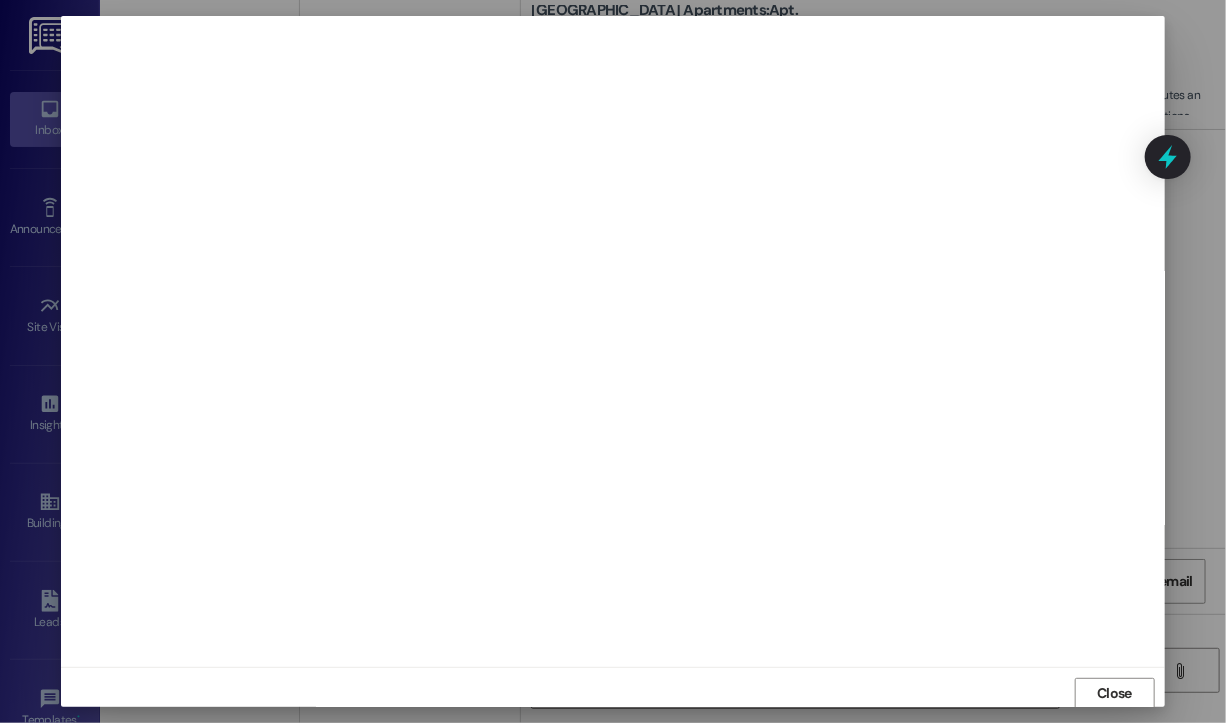 scroll, scrollTop: 2, scrollLeft: 0, axis: vertical 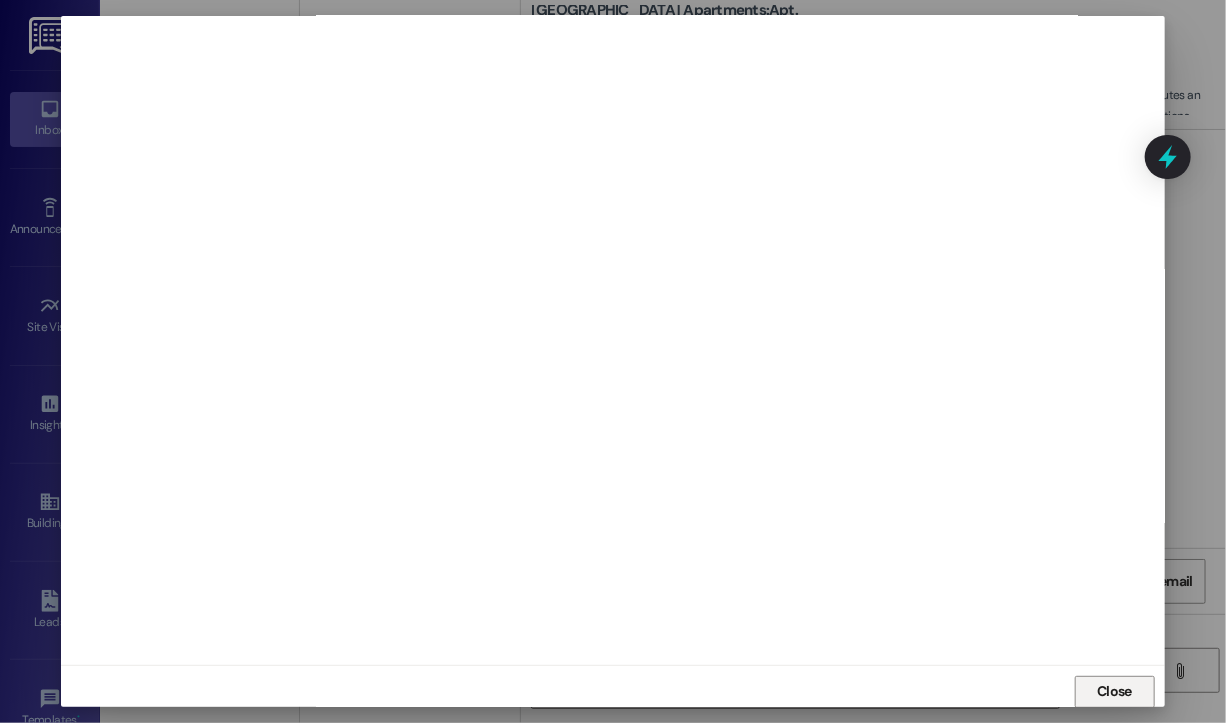 click on "Close" at bounding box center (1114, 691) 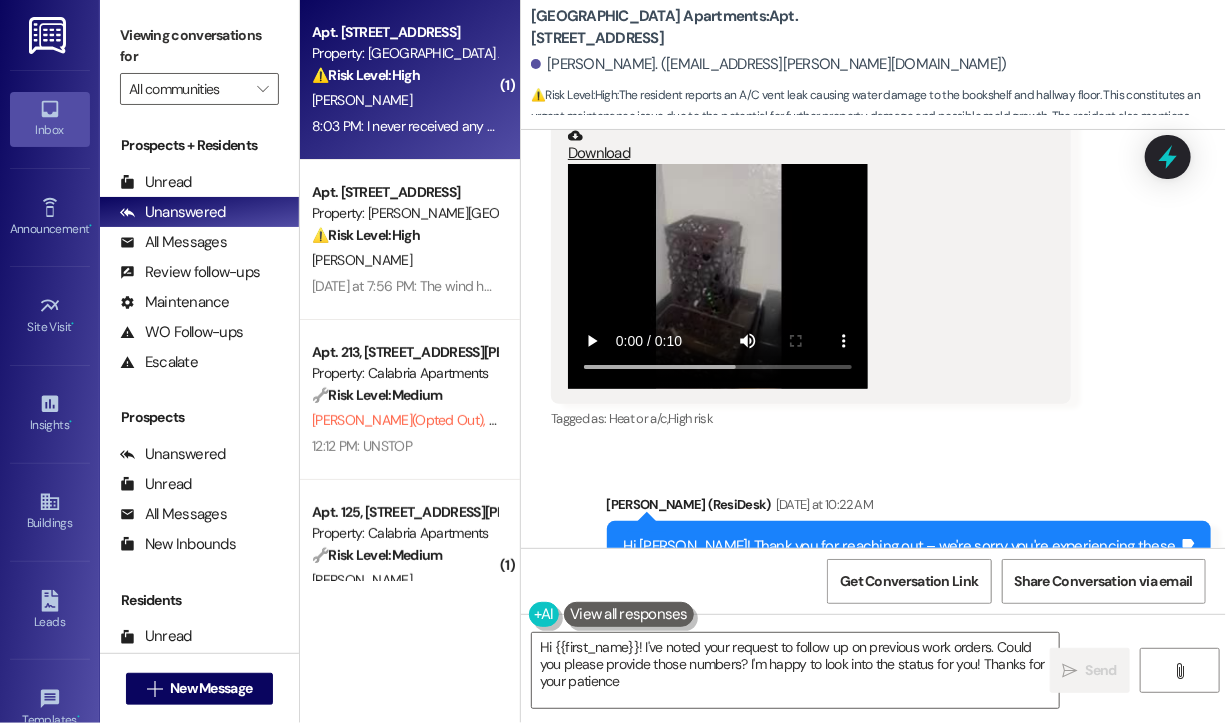 type on "Hi {{first_name}}! I've noted your request to follow up on previous work orders. Could you please provide those numbers? I'm happy to look into the status for you! Thanks for your patience!" 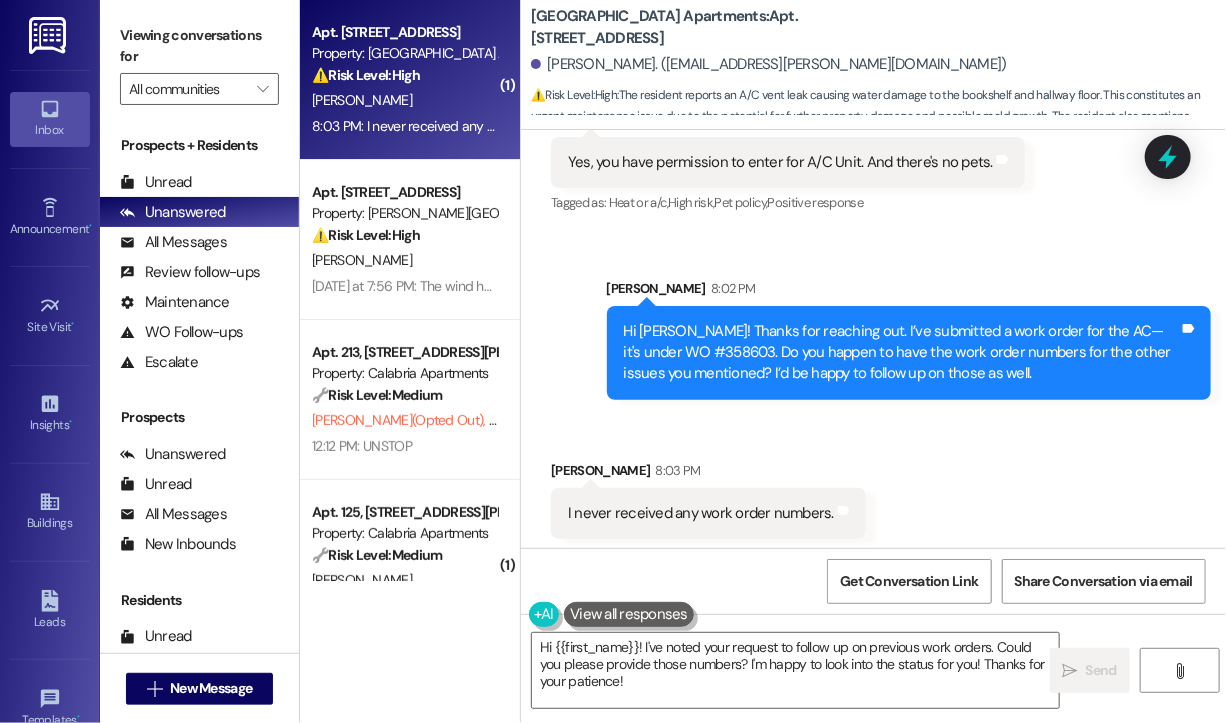 scroll, scrollTop: 11356, scrollLeft: 0, axis: vertical 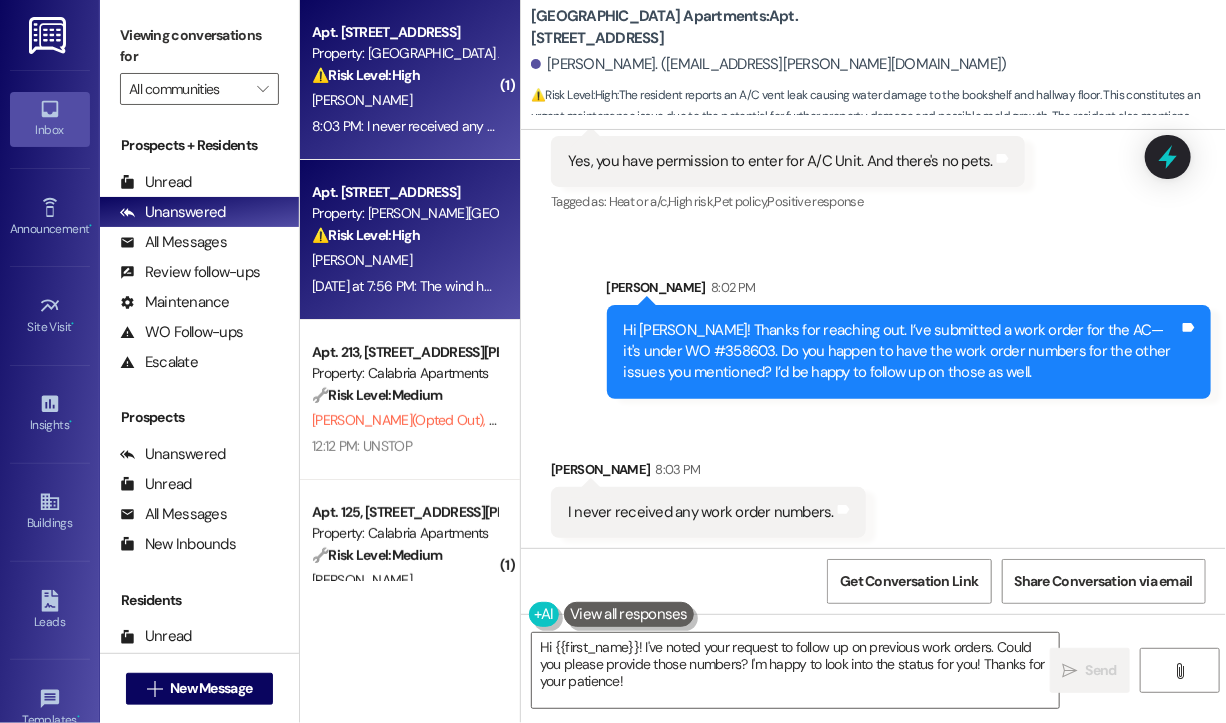 click on "⚠️  Risk Level:  High The resident reports a completely detached door hinge and a broken window screen. The detached door hinge presents a security risk and potential safety hazard. The broken window screen, while less urgent, could allow pests or weather elements into the apartment. Both issues require maintenance and affect the habitability of the unit." at bounding box center [404, 235] 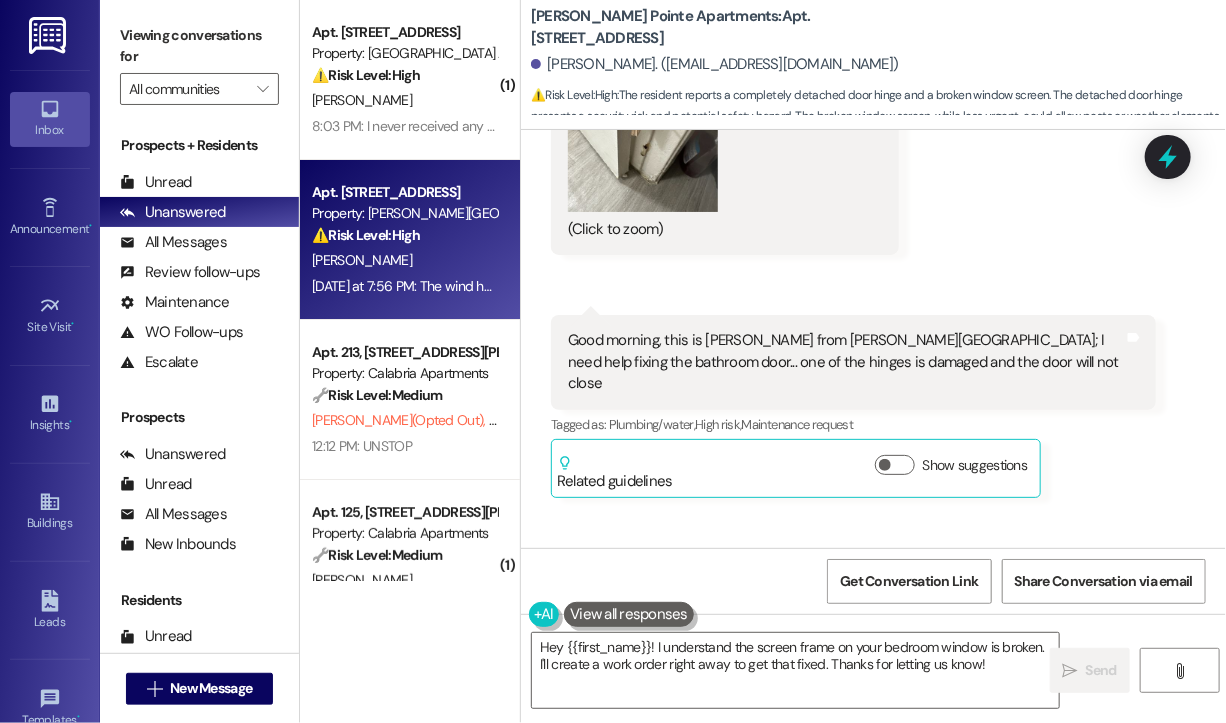 scroll, scrollTop: 10352, scrollLeft: 0, axis: vertical 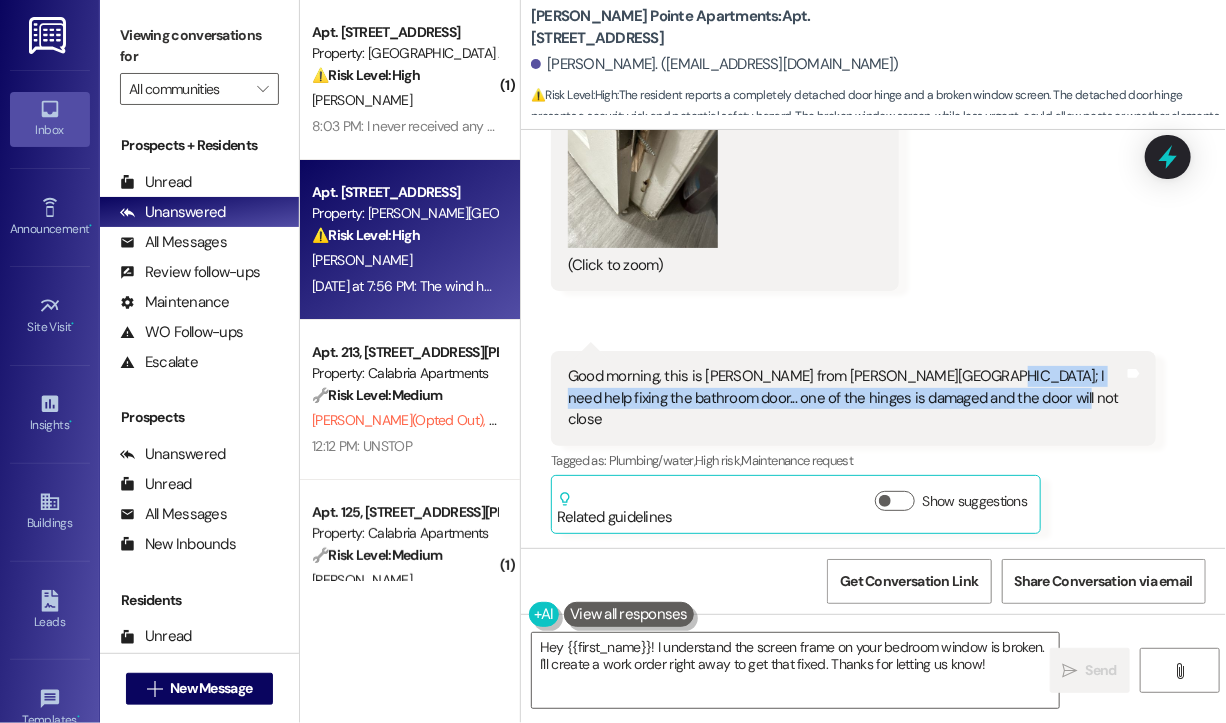 drag, startPoint x: 1051, startPoint y: 347, endPoint x: 968, endPoint y: 329, distance: 84.92938 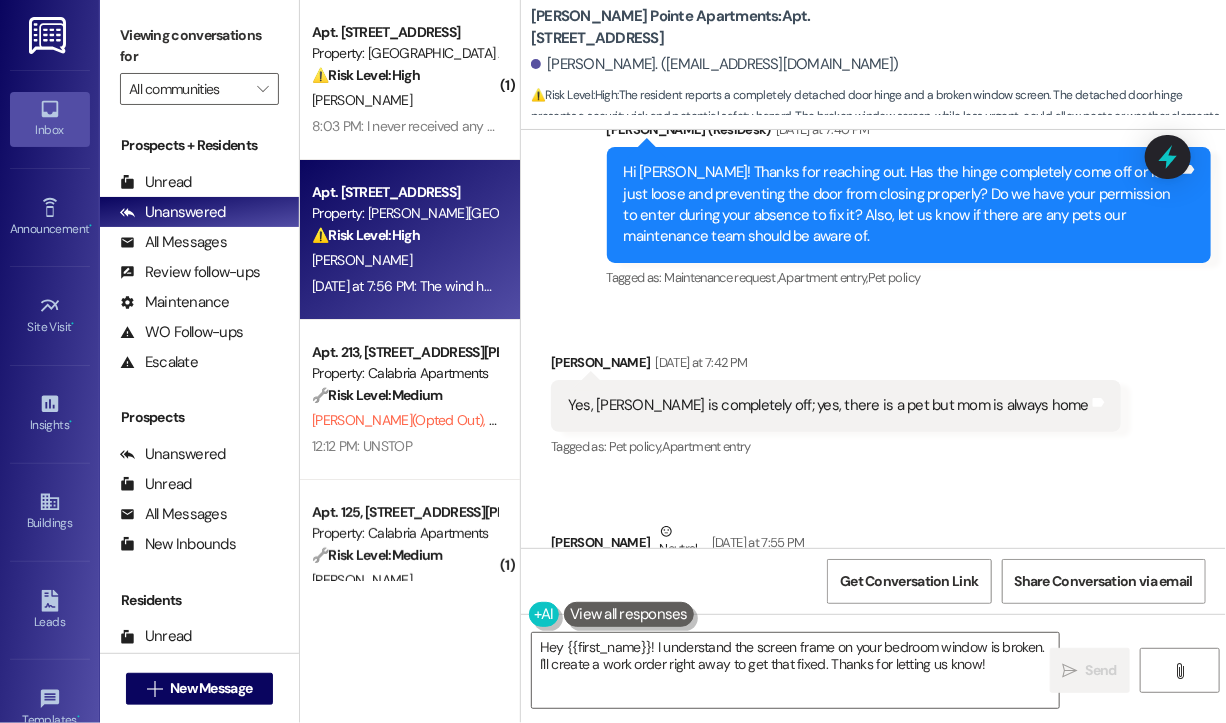 scroll, scrollTop: 11052, scrollLeft: 0, axis: vertical 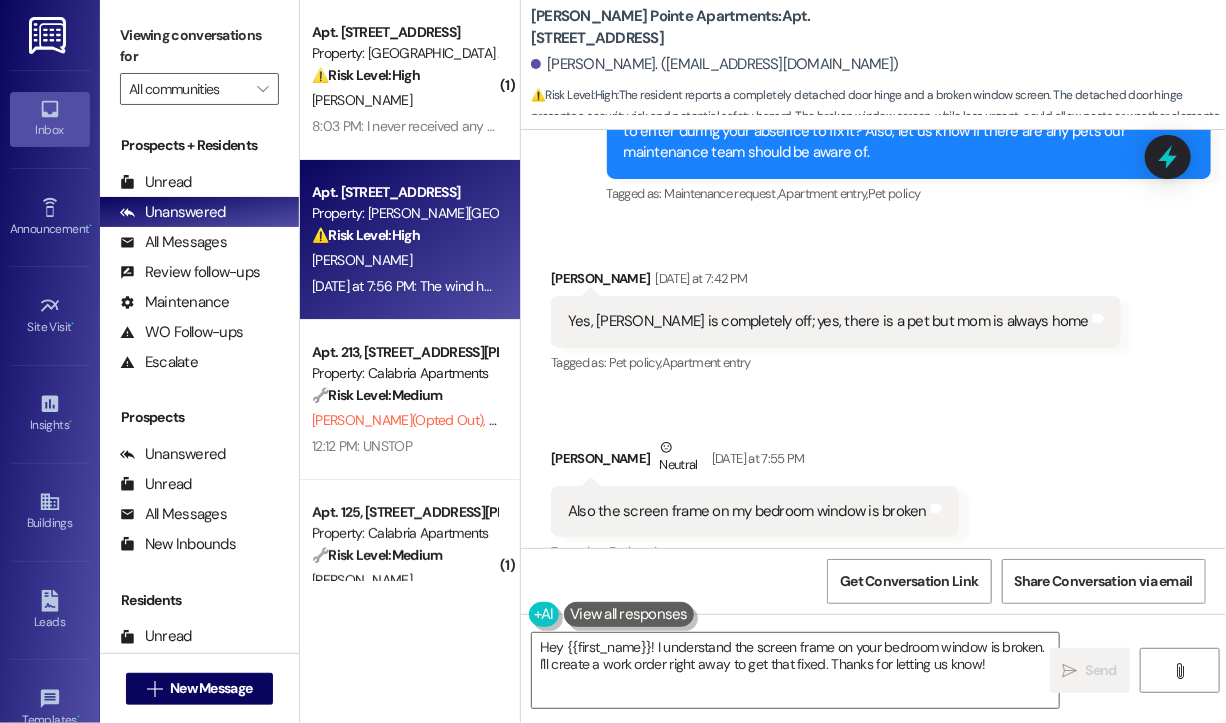click on "Yes, hinge is completely off; yes, there is a pet but mom is always home" at bounding box center (828, 321) 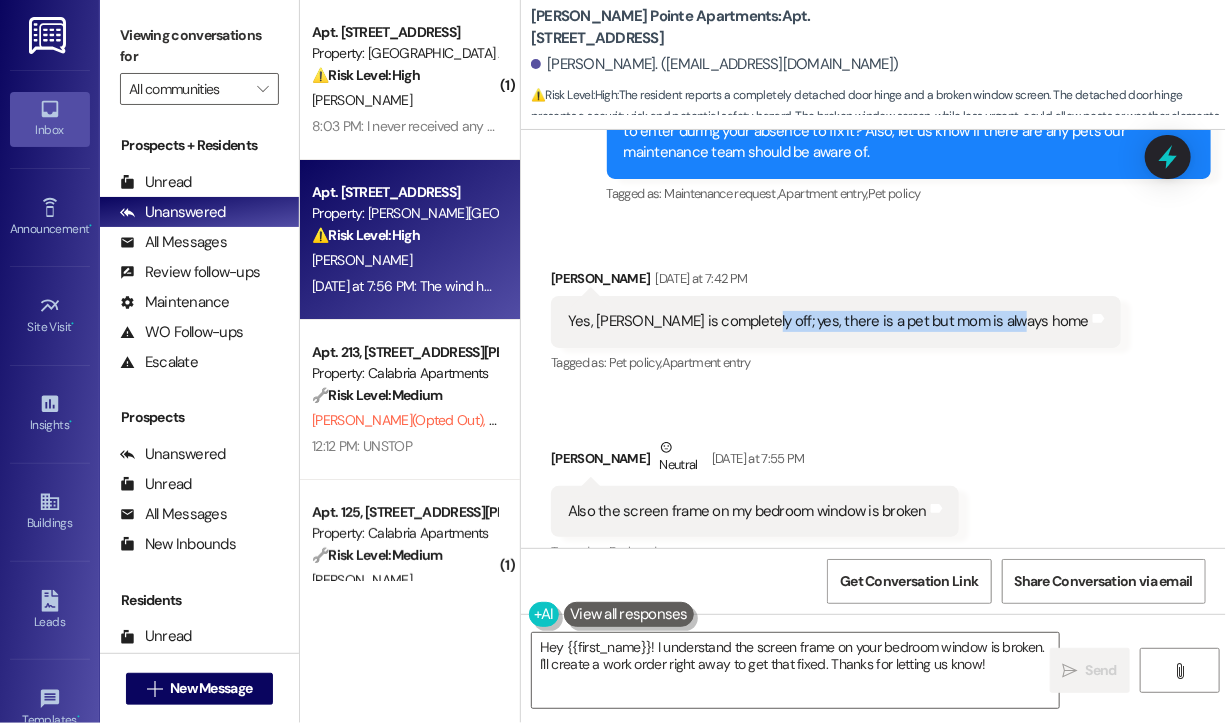 drag, startPoint x: 740, startPoint y: 252, endPoint x: 1003, endPoint y: 259, distance: 263.09314 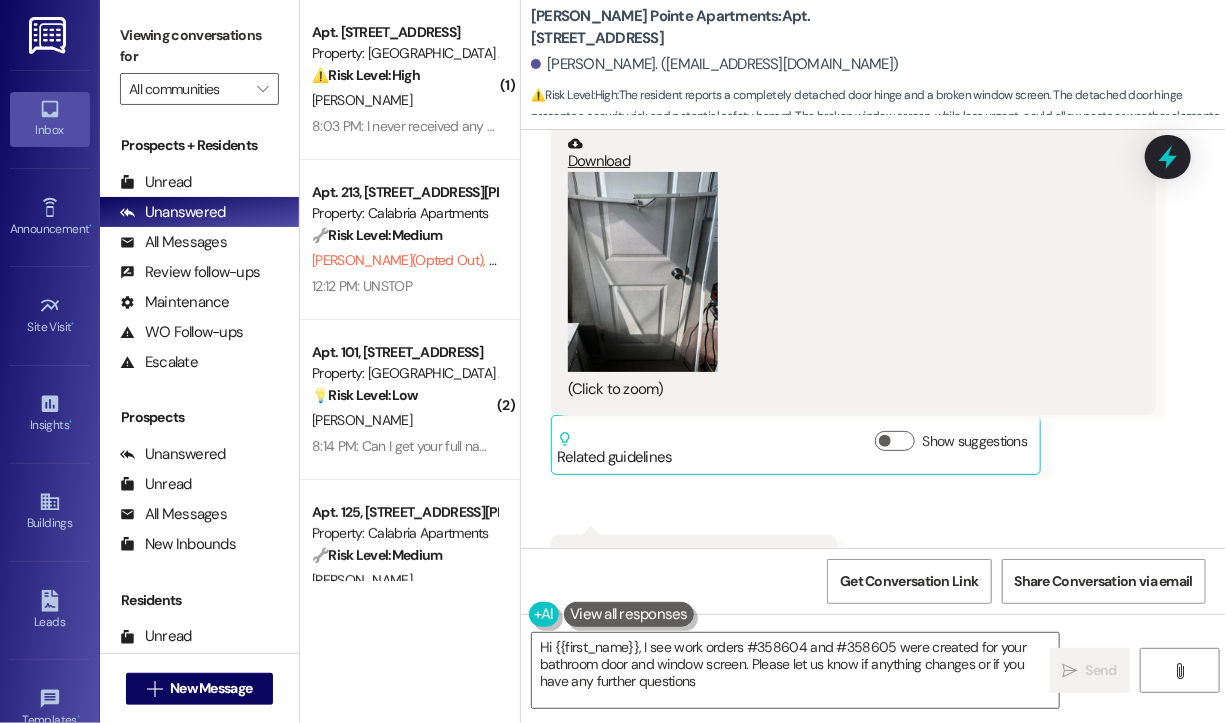 type on "Hi {{first_name}}, I see work orders #358604 and #358605 were created for your bathroom door and window screen. Please let us know if anything changes or if you have any further questions!" 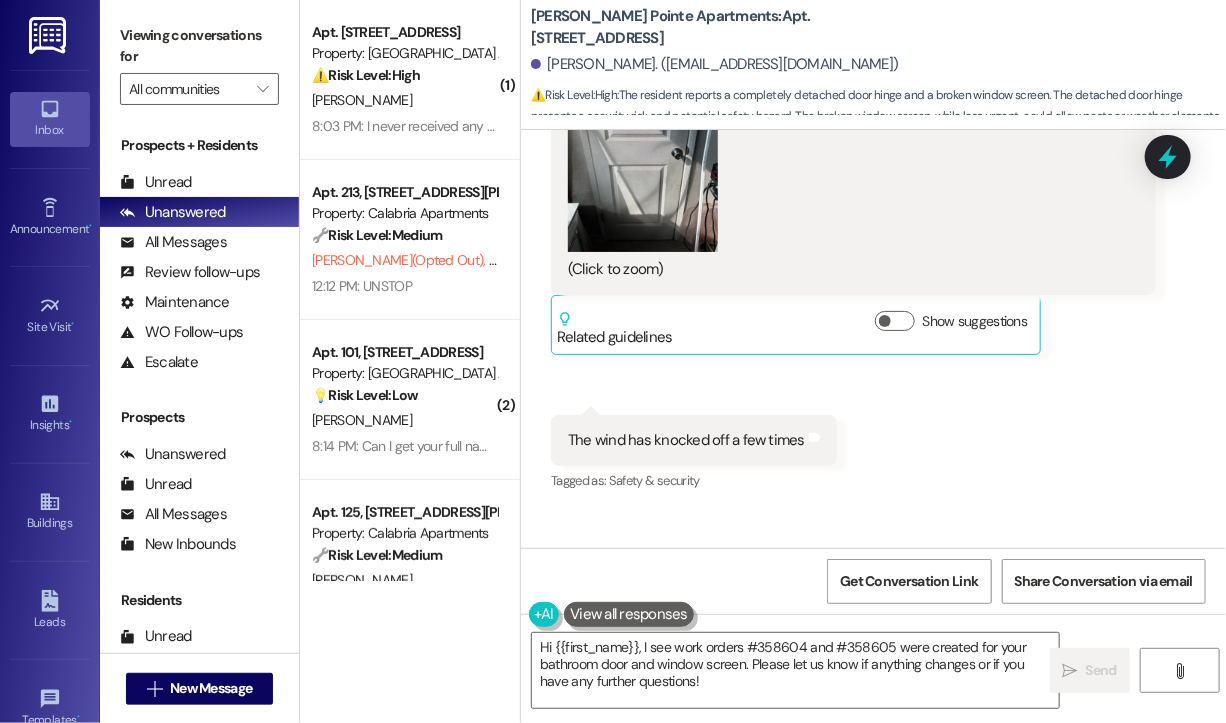 scroll, scrollTop: 11935, scrollLeft: 0, axis: vertical 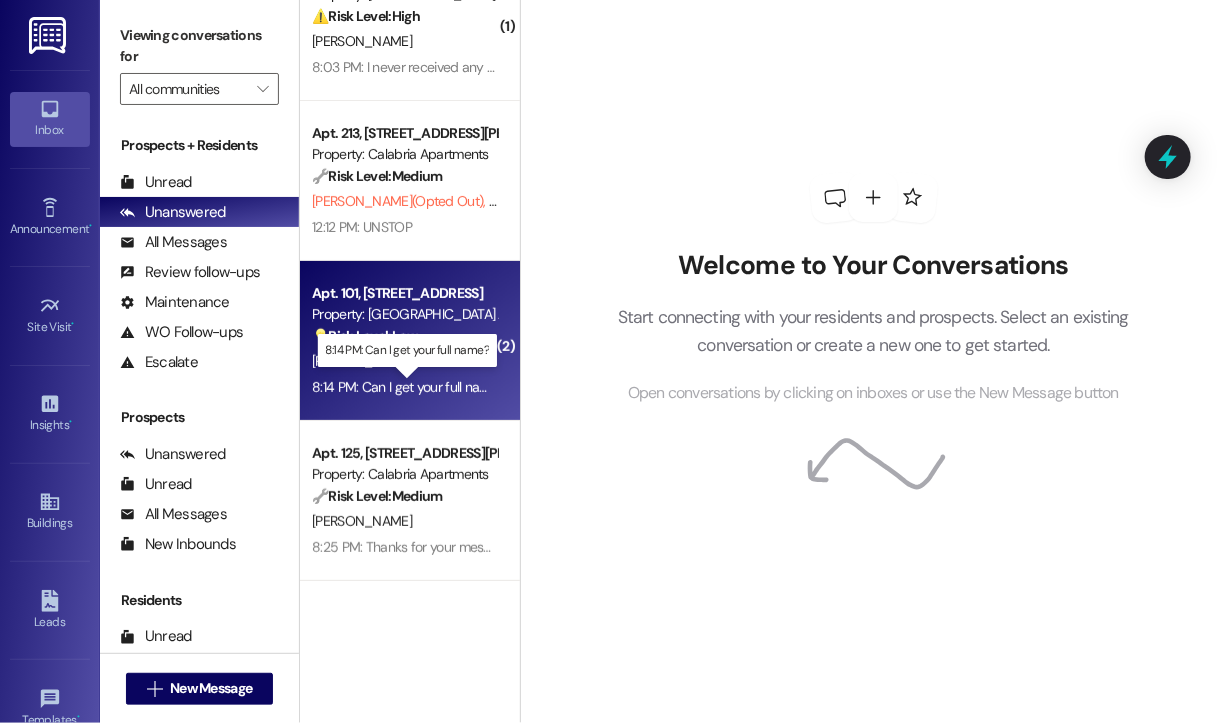 click on "8:14 PM: Can I get your full name? 8:14 PM: Can I get your full name?" at bounding box center [408, 387] 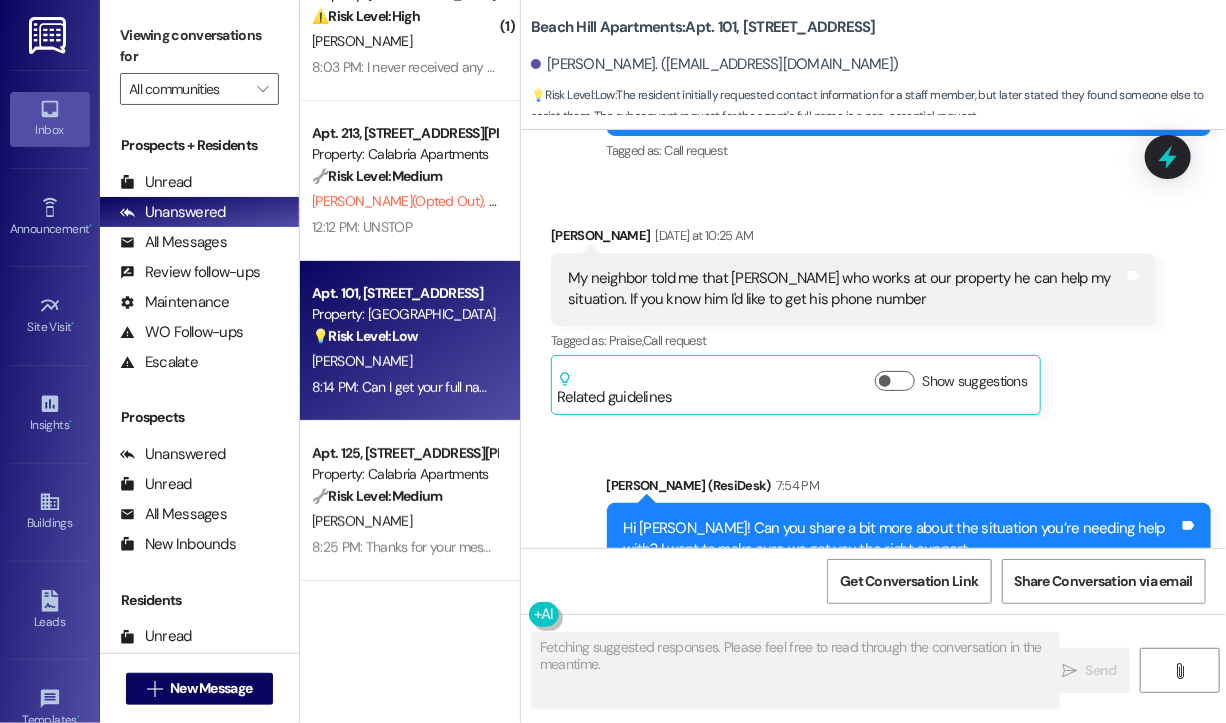scroll, scrollTop: 21541, scrollLeft: 0, axis: vertical 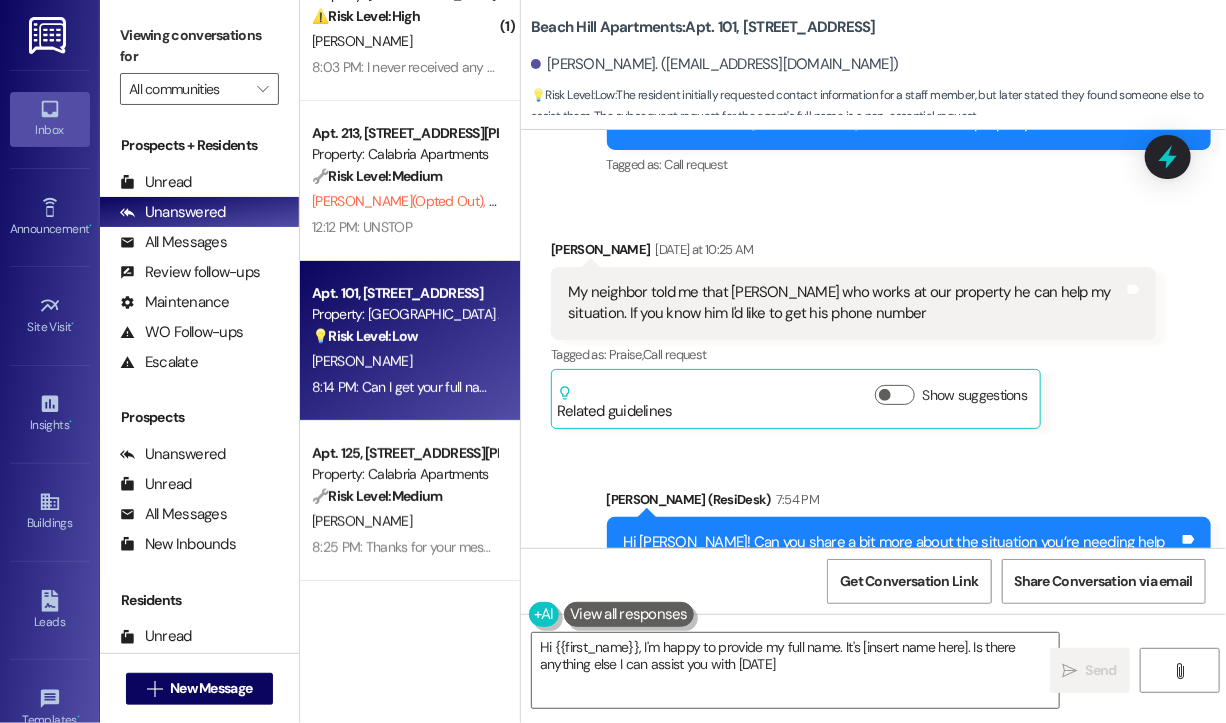 type on "Hi {{first_name}}, I'm happy to provide my full name. It's [insert name here]. Is there anything else I can assist you with today?" 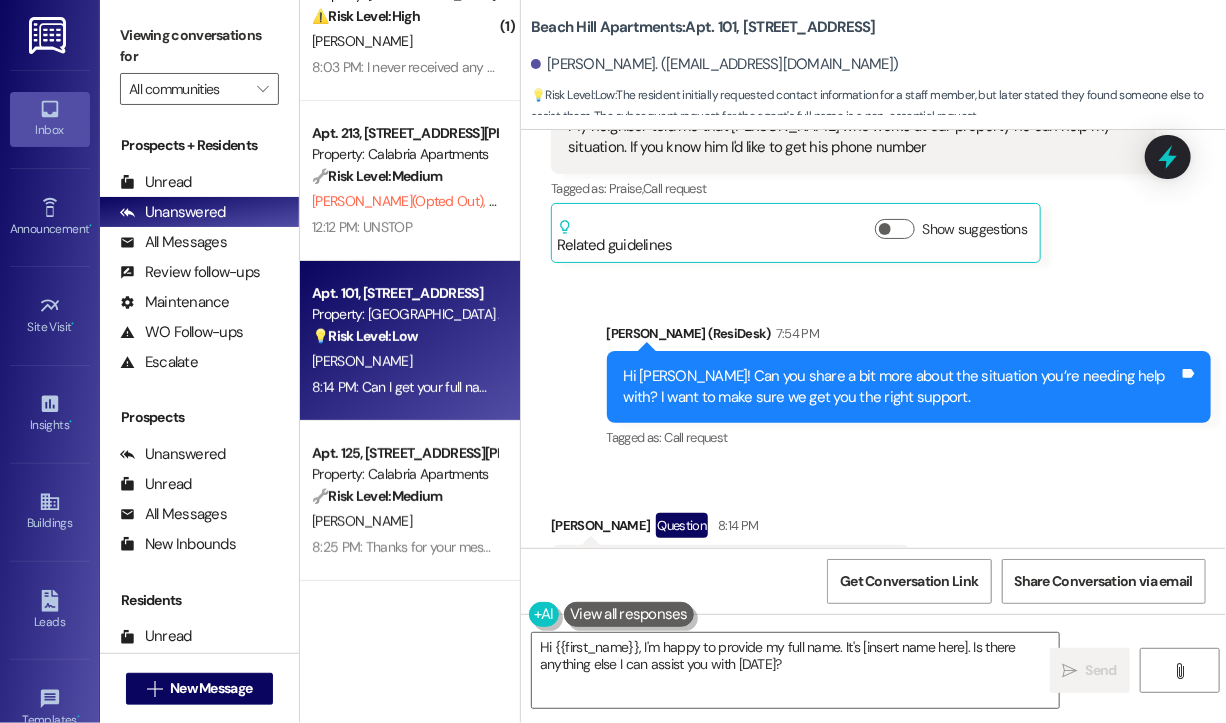 scroll, scrollTop: 21741, scrollLeft: 0, axis: vertical 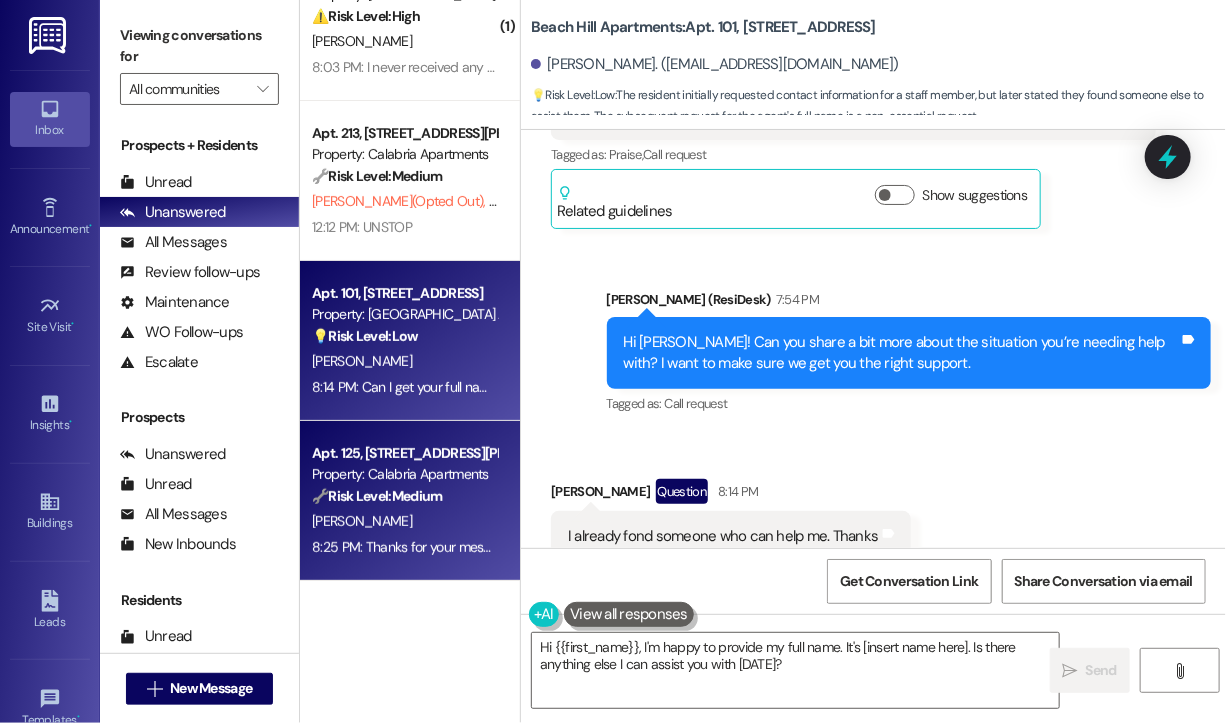 click on "J. Cisneros" at bounding box center (404, 521) 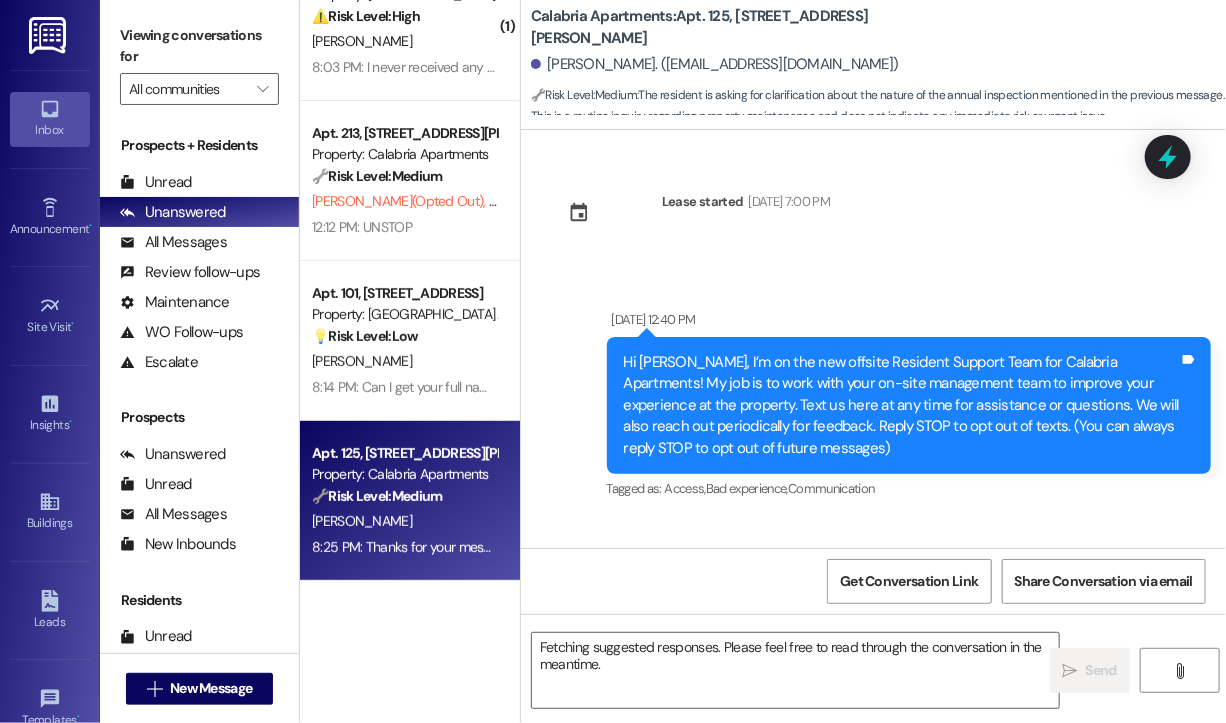 scroll, scrollTop: 0, scrollLeft: 0, axis: both 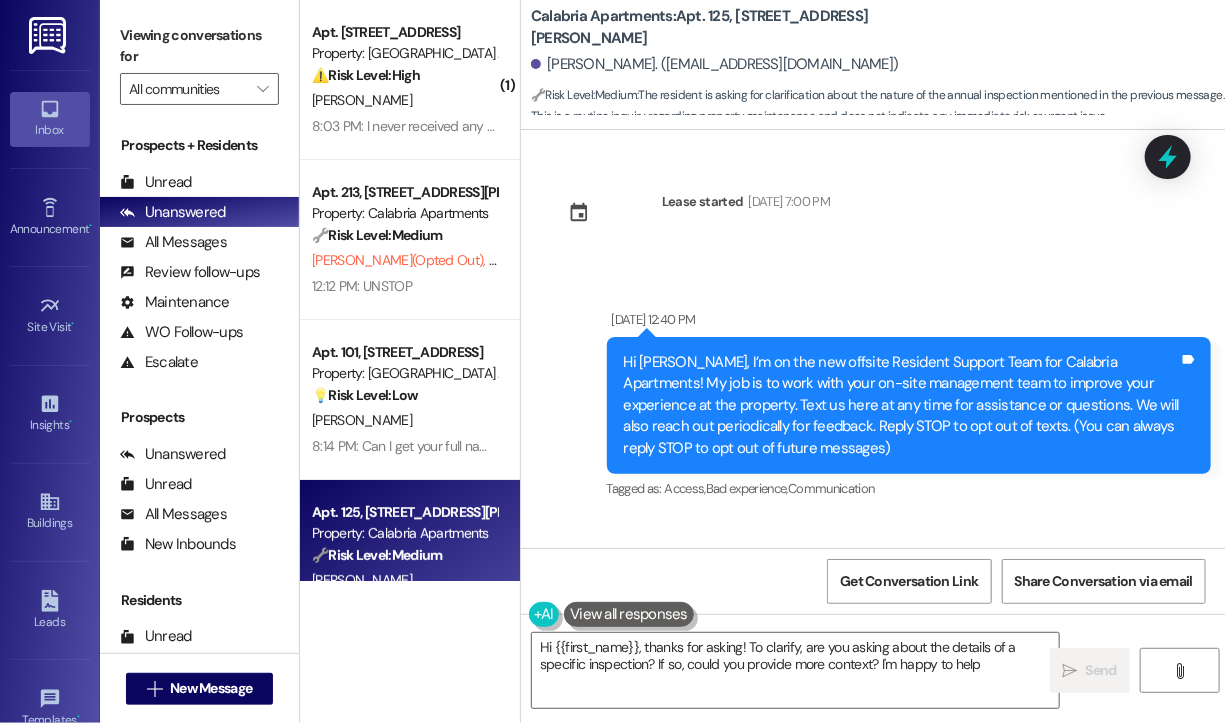 type on "Hi {{first_name}}, thanks for asking! To clarify, are you asking about the details of a specific inspection? If so, could you provide more context? I'm happy to help!" 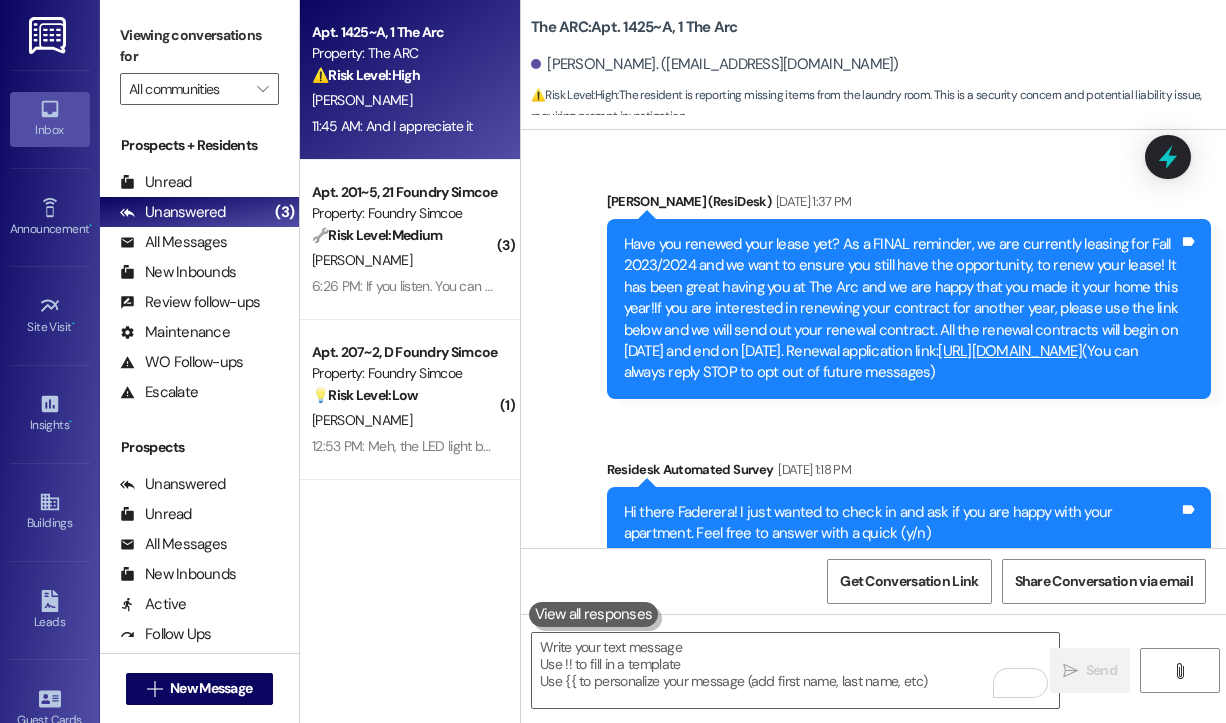 click on "⚠️  Risk Level:  High" at bounding box center (366, 75) 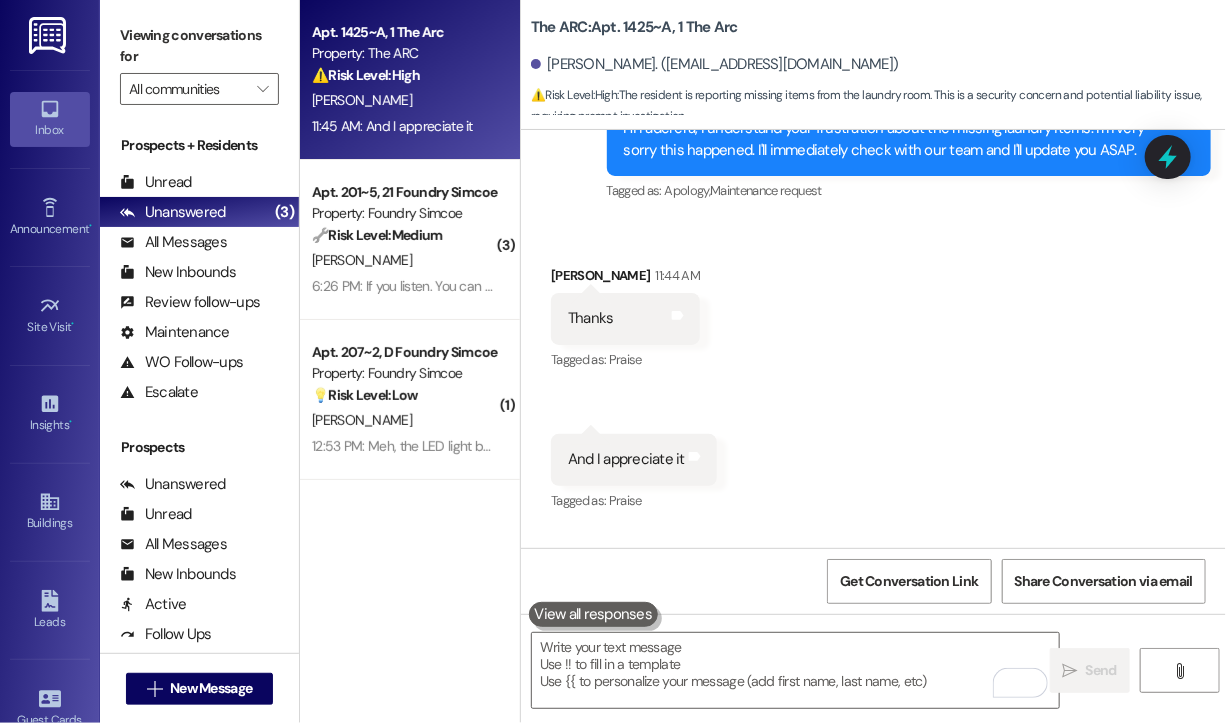 scroll, scrollTop: 12249, scrollLeft: 0, axis: vertical 